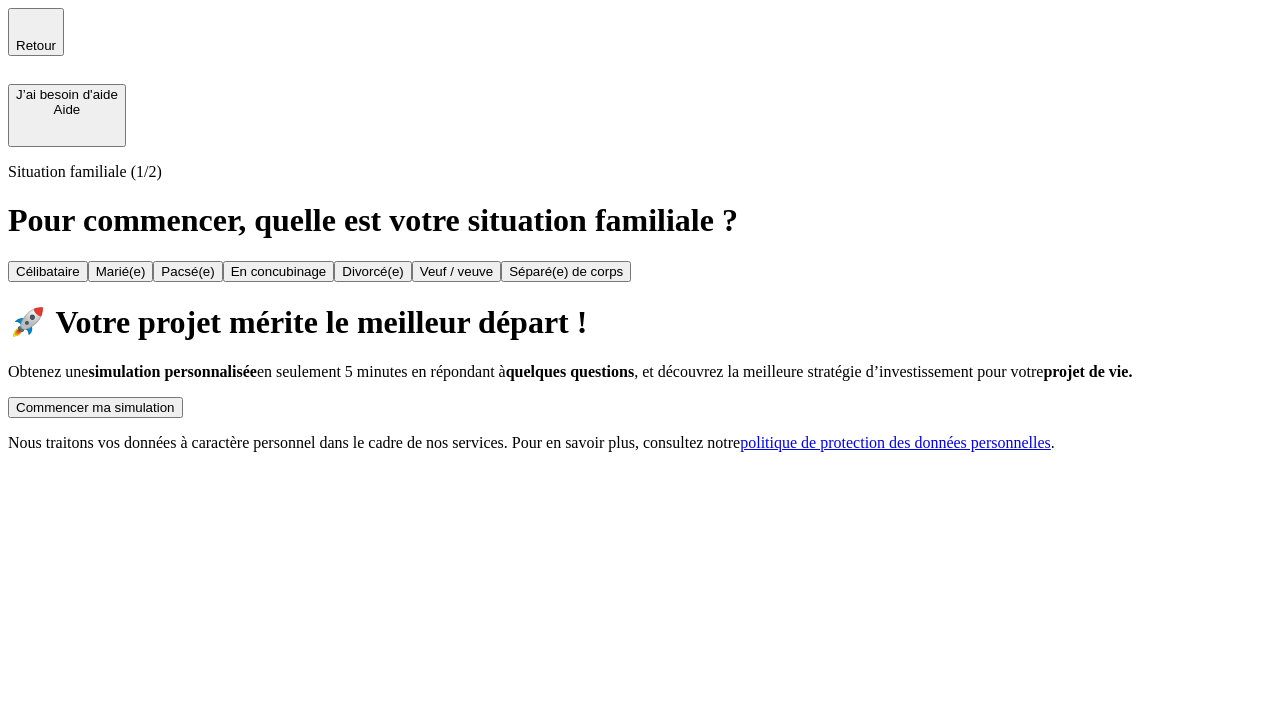 scroll, scrollTop: 0, scrollLeft: 0, axis: both 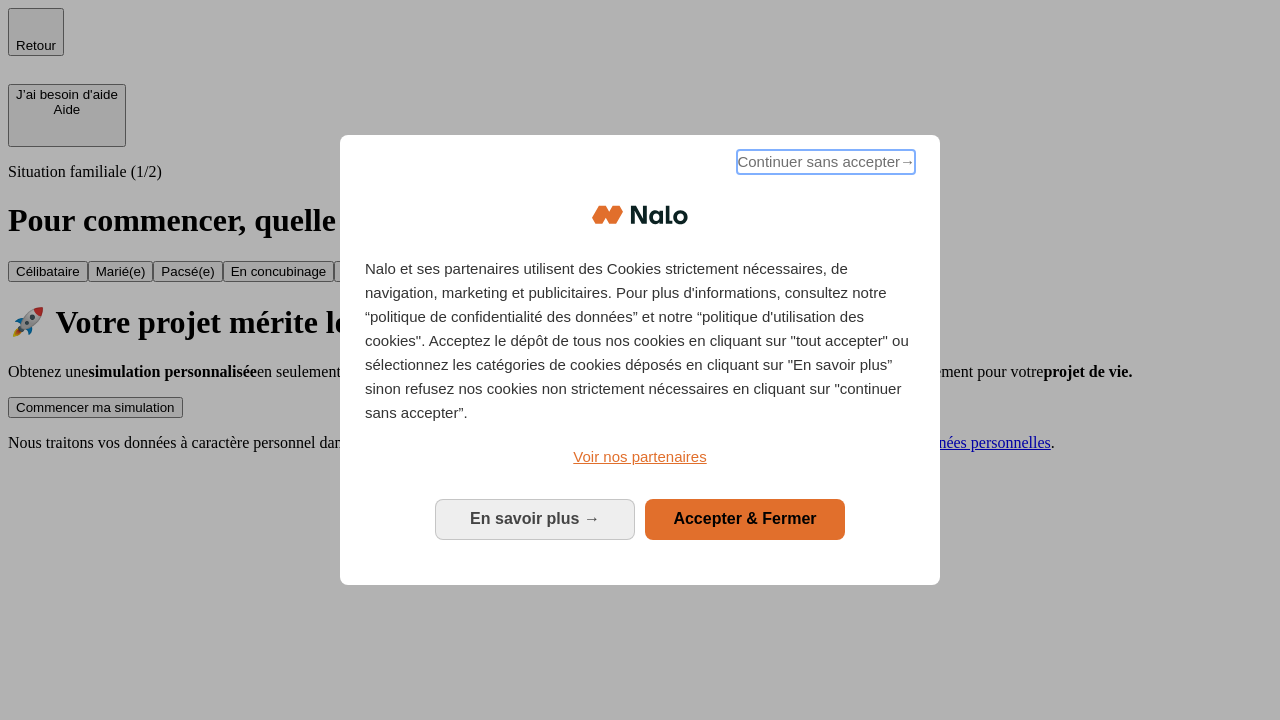 click on "Continuer sans accepter  →" at bounding box center (826, 162) 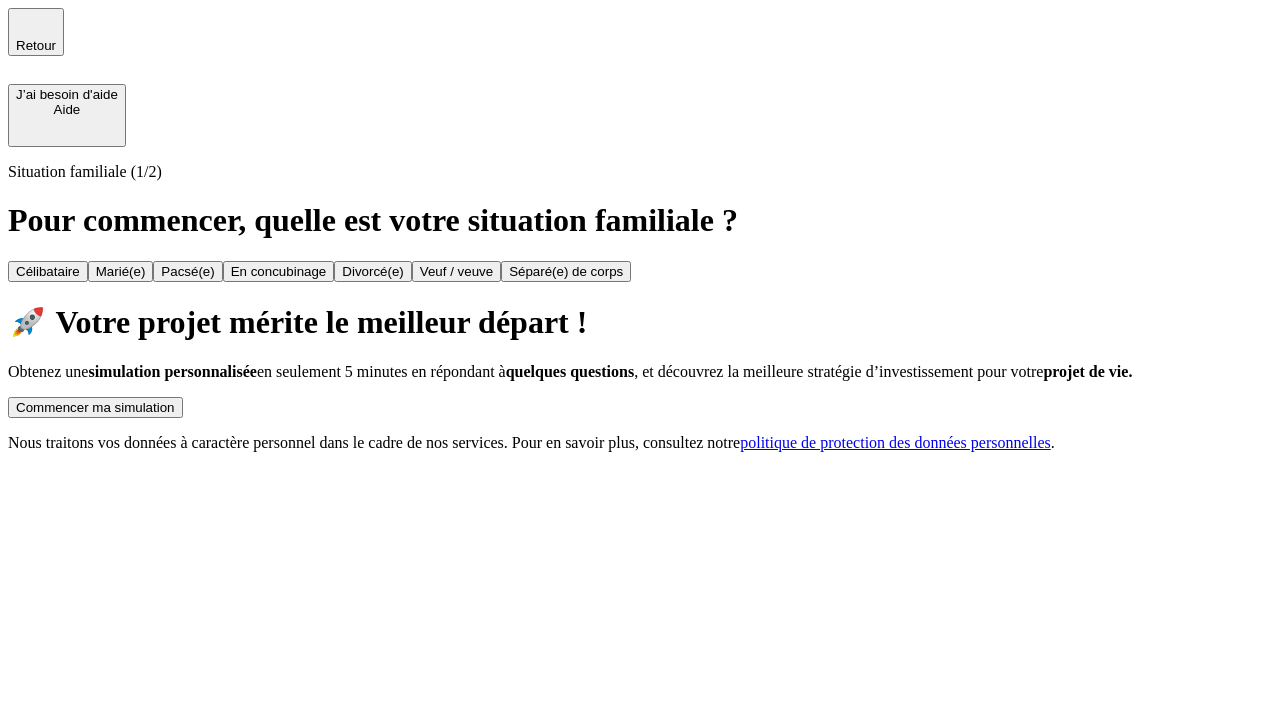 click on "Commencer ma simulation" at bounding box center (95, 407) 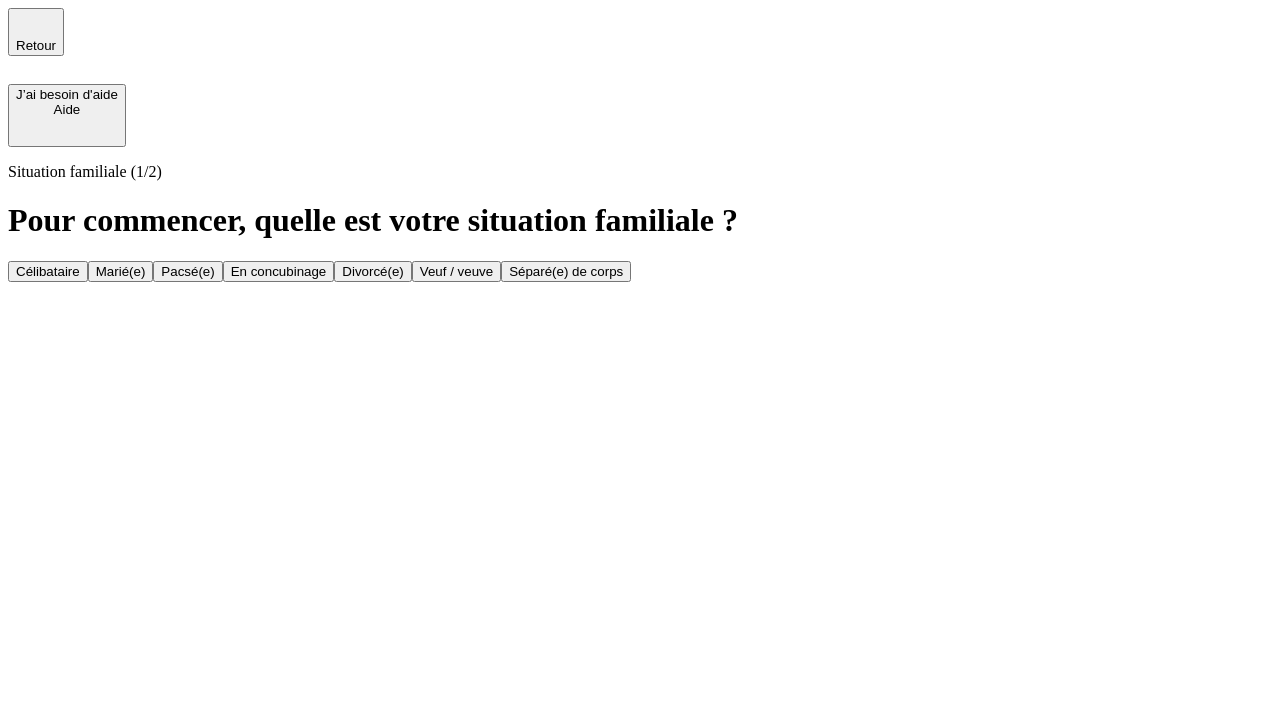 click on "Célibataire" at bounding box center [48, 271] 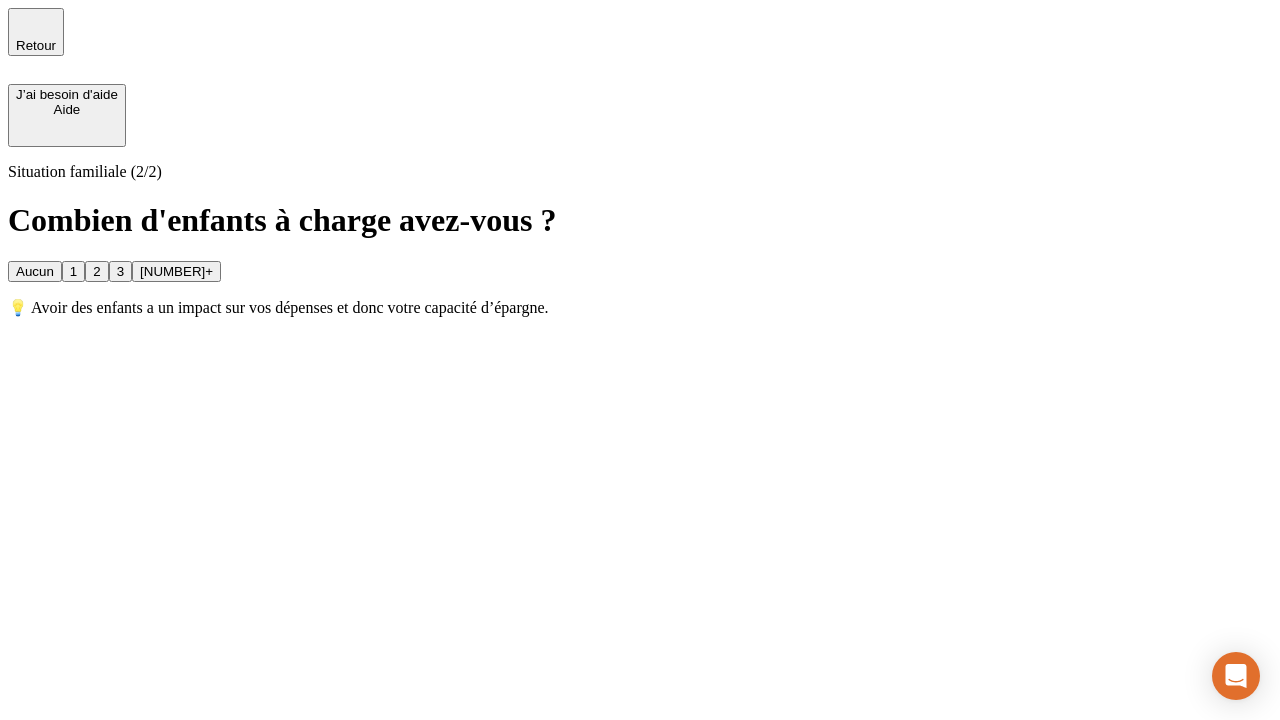click on "Aucun" at bounding box center (35, 271) 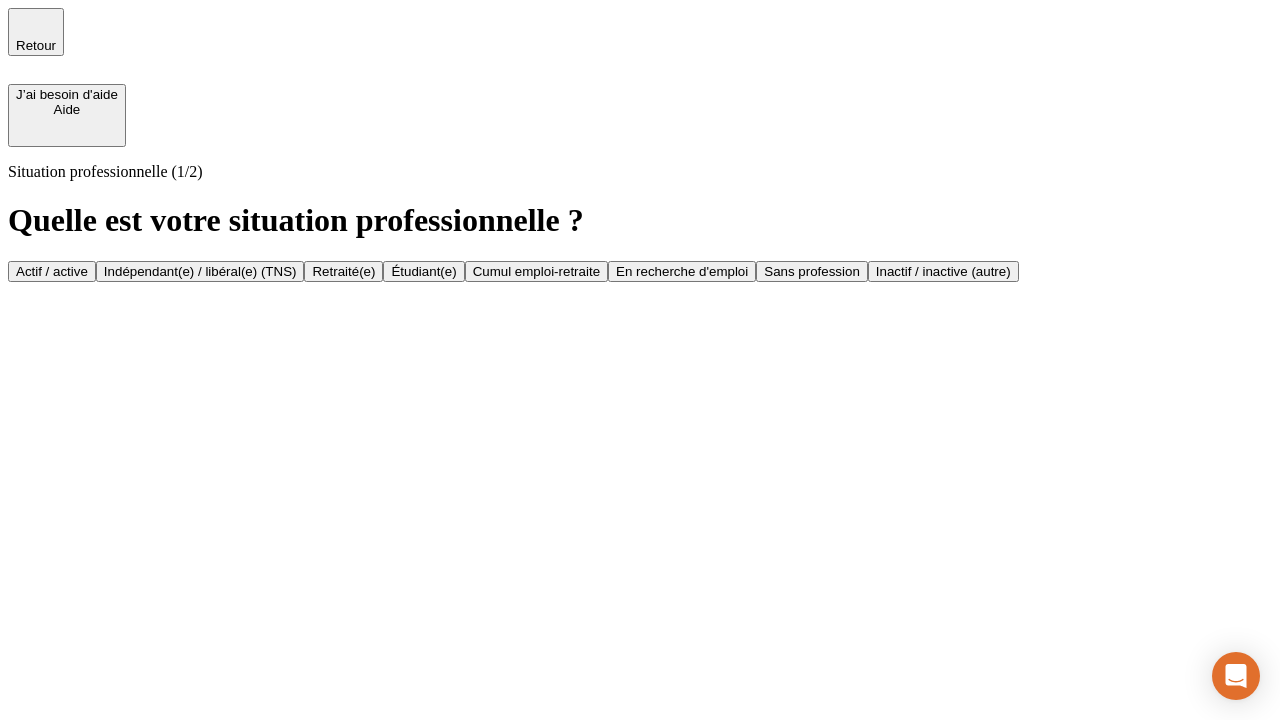 click on "Actif / active" at bounding box center (52, 271) 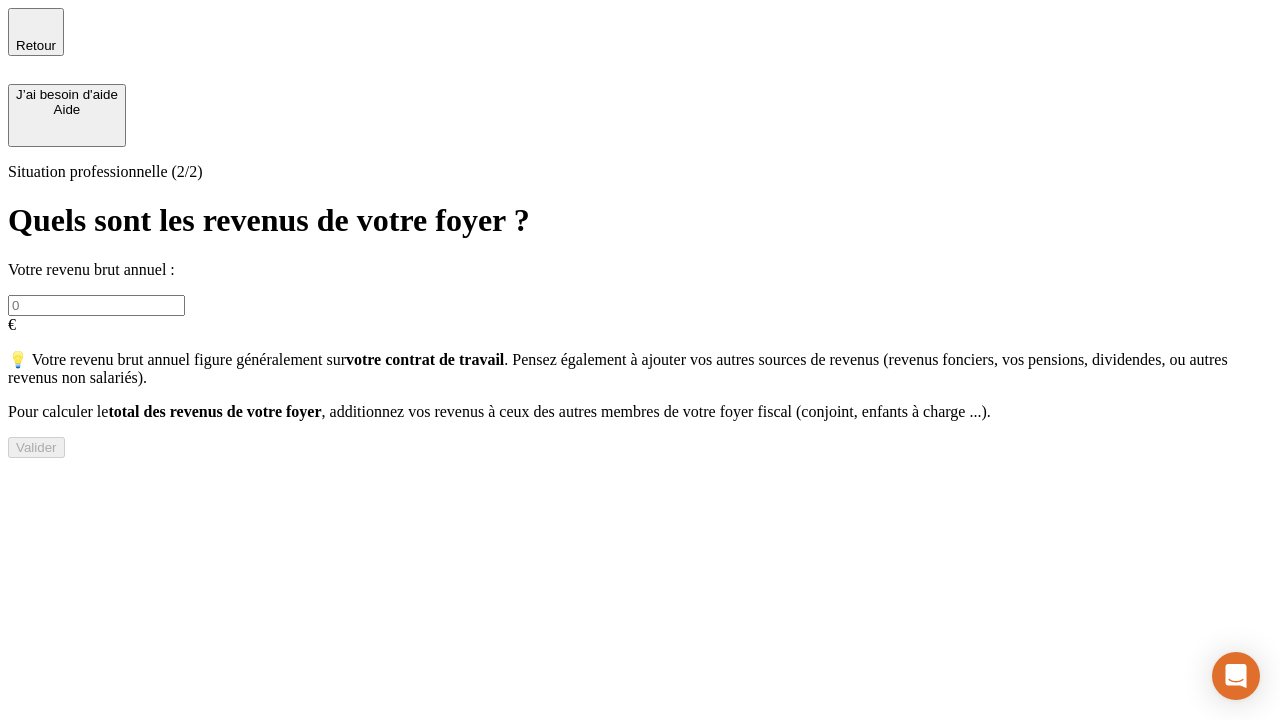 click at bounding box center (96, 305) 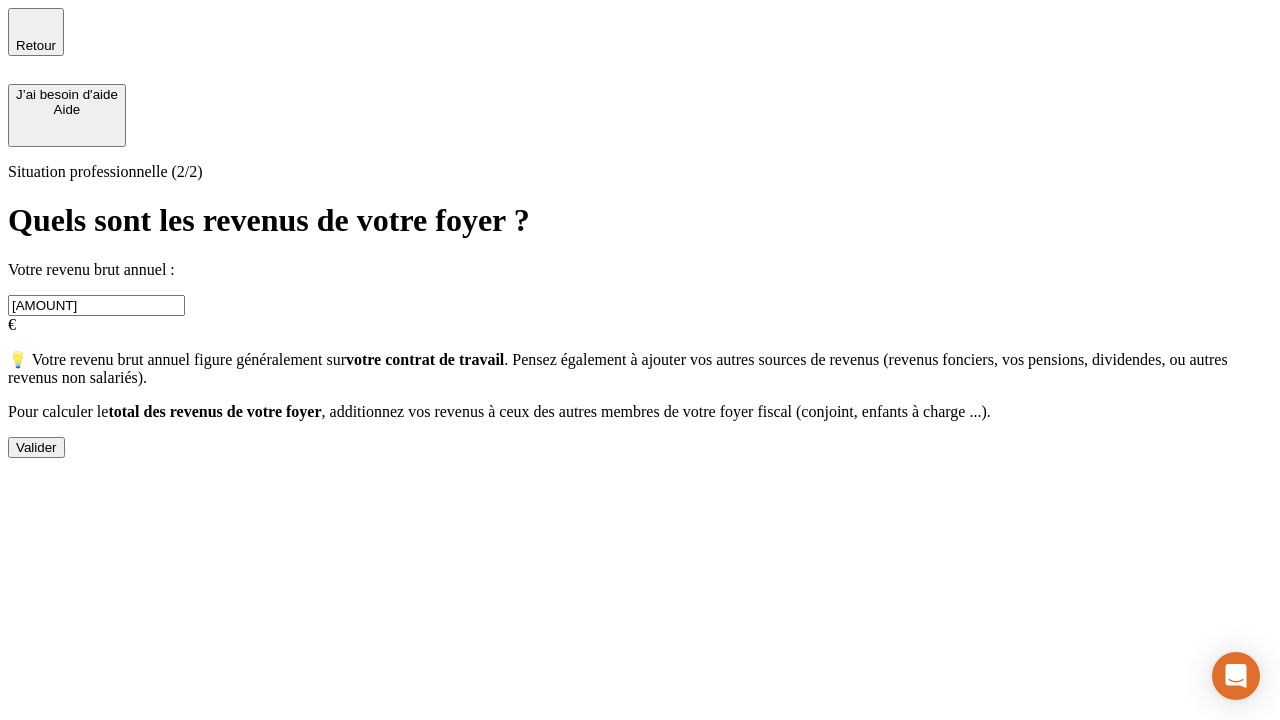 click on "Valider" at bounding box center [36, 447] 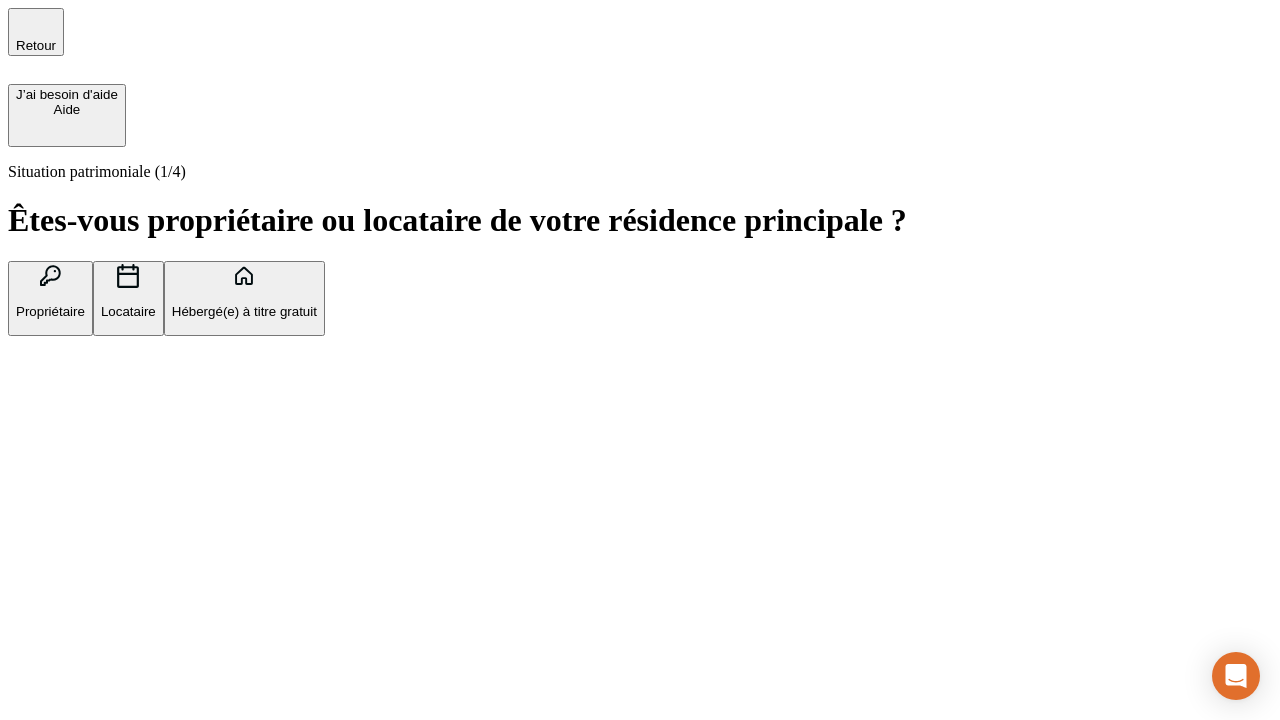 click on "Hébergé(e) à titre gratuit" at bounding box center (244, 311) 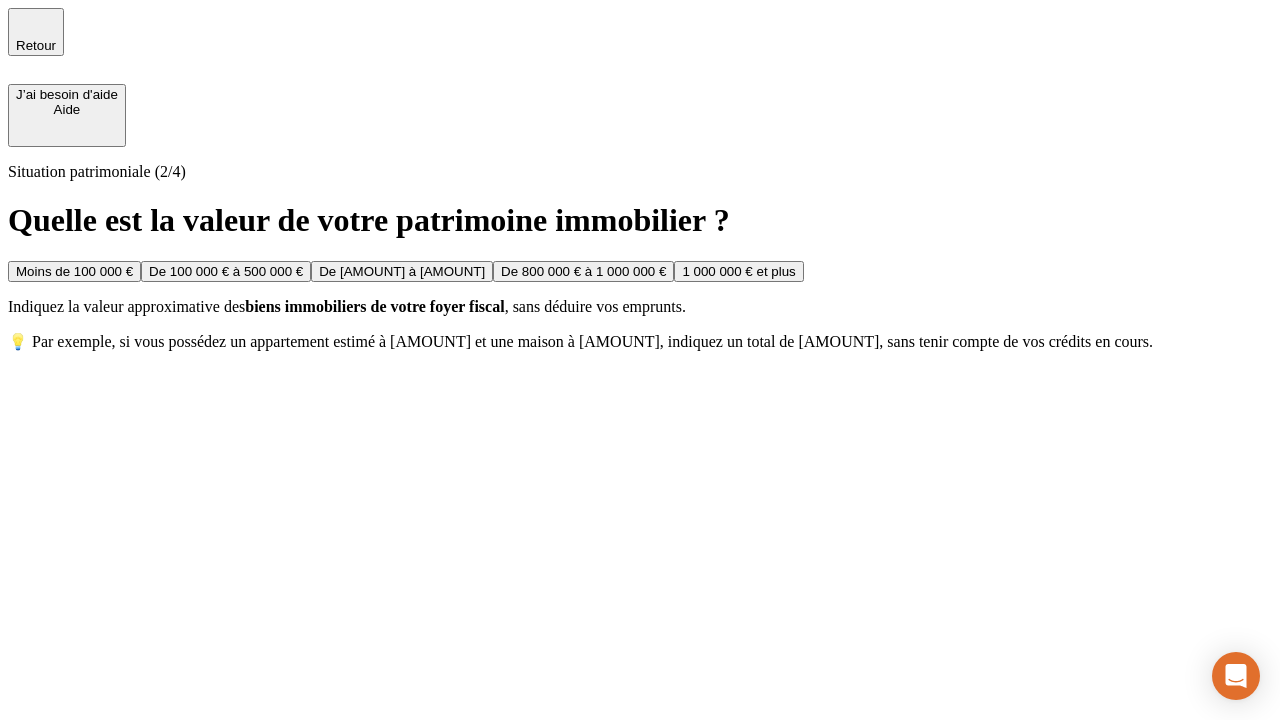 click on "Moins de 100 000 €" at bounding box center [74, 271] 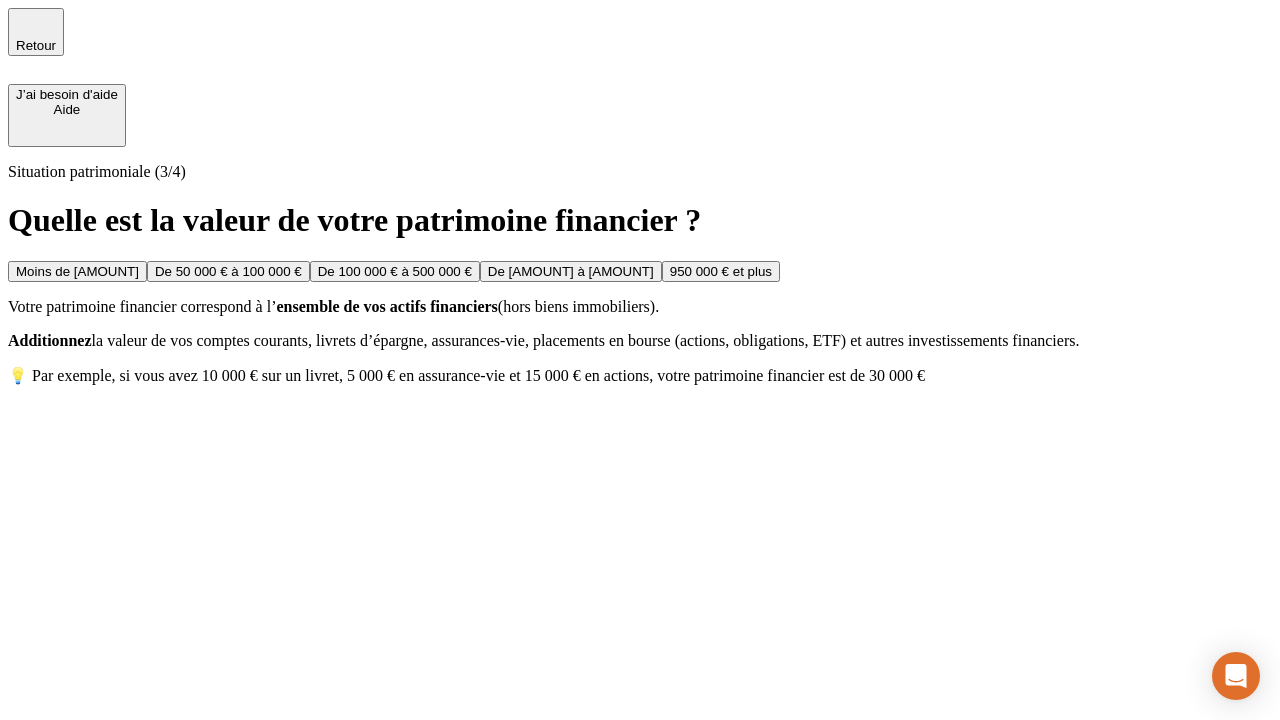 click on "Moins de [AMOUNT]" at bounding box center (77, 271) 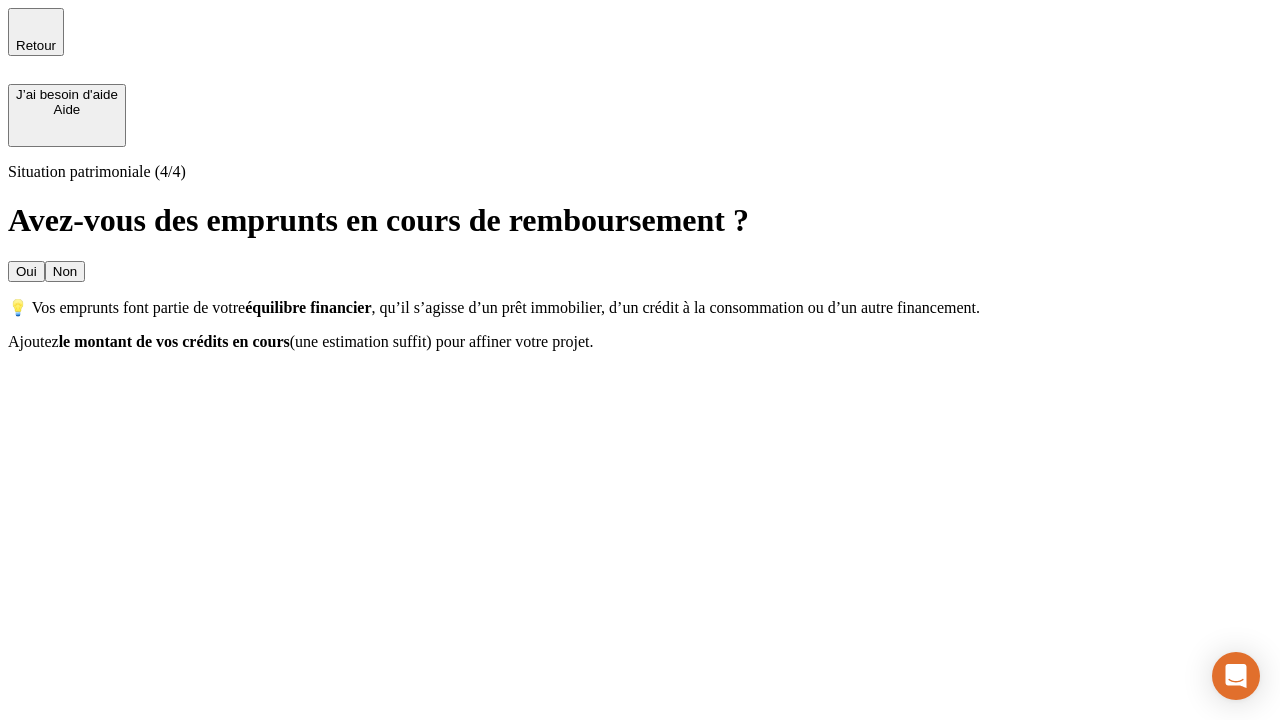 click on "Non" at bounding box center [65, 271] 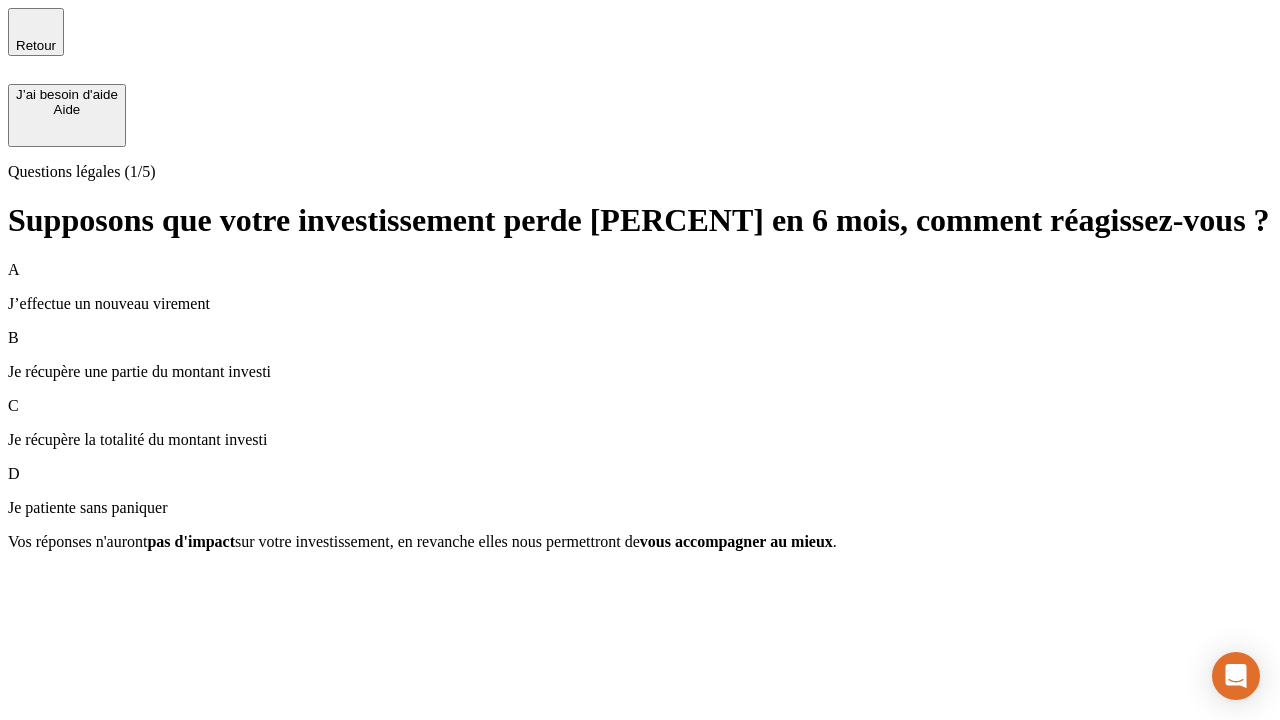 click on "A J’effectue un nouveau virement" at bounding box center [640, 287] 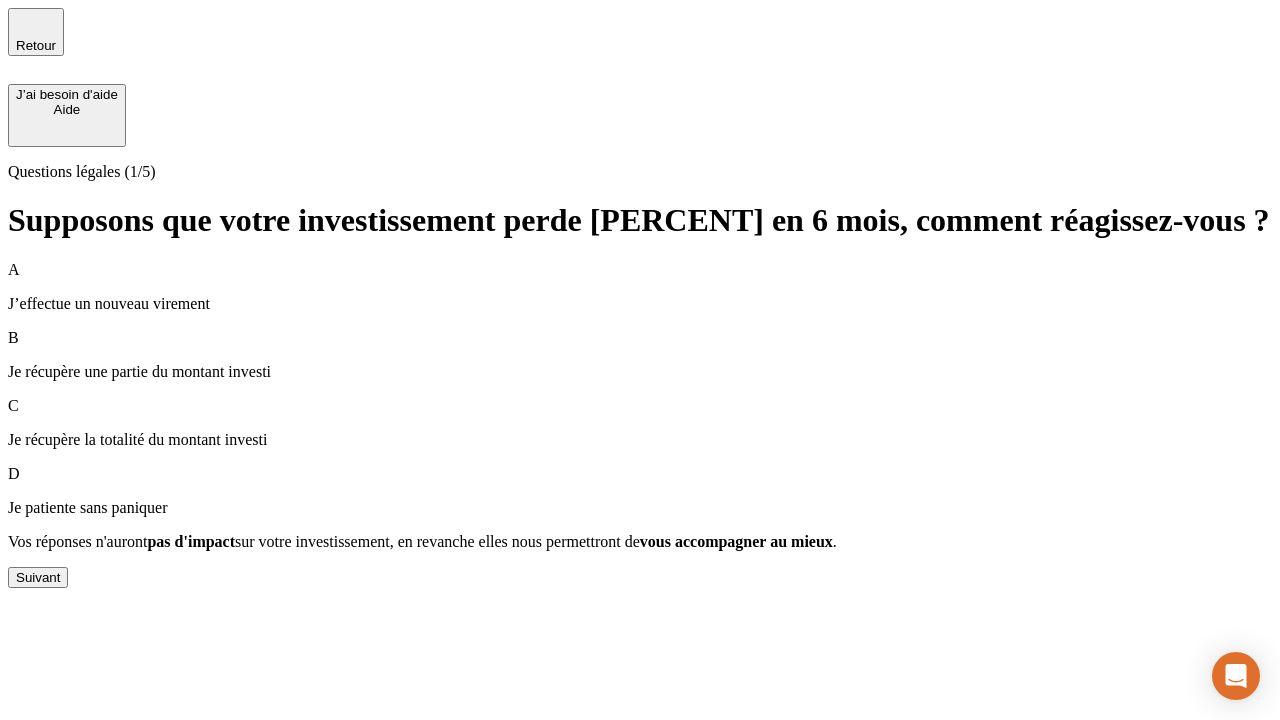 click on "Suivant" at bounding box center (38, 577) 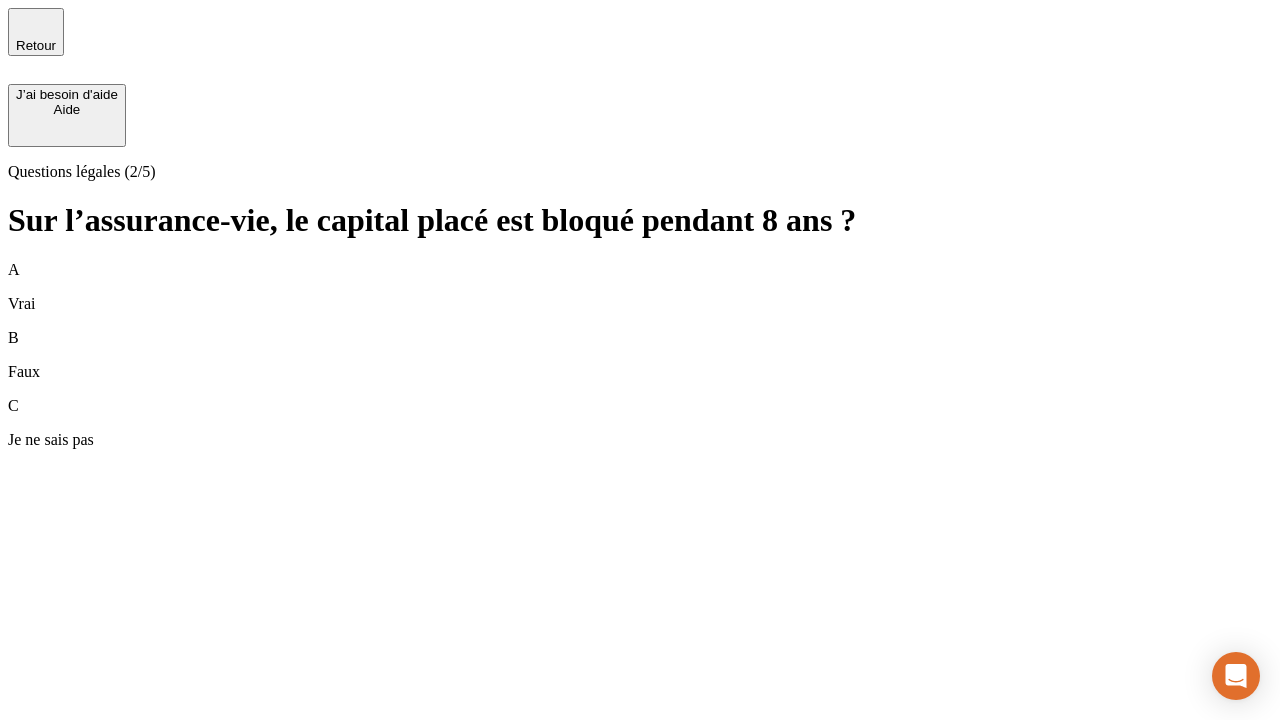 click on "B Faux" at bounding box center [640, 355] 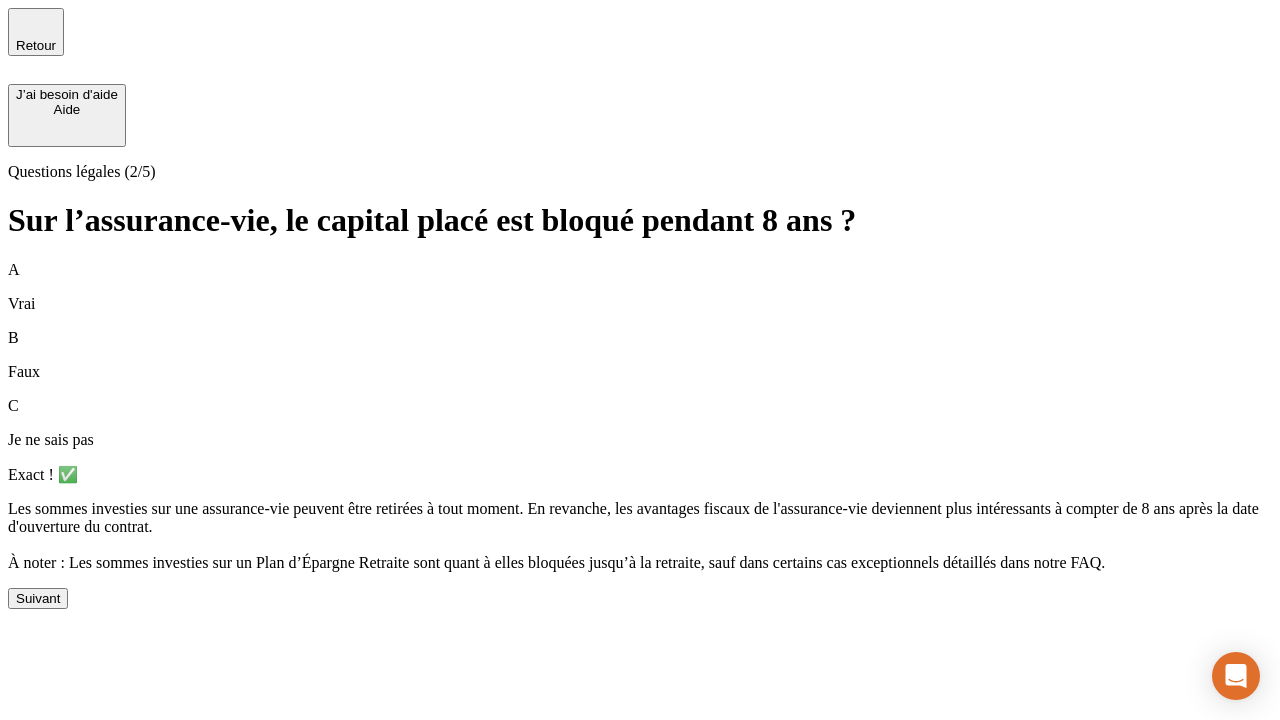 click on "Suivant" at bounding box center (38, 598) 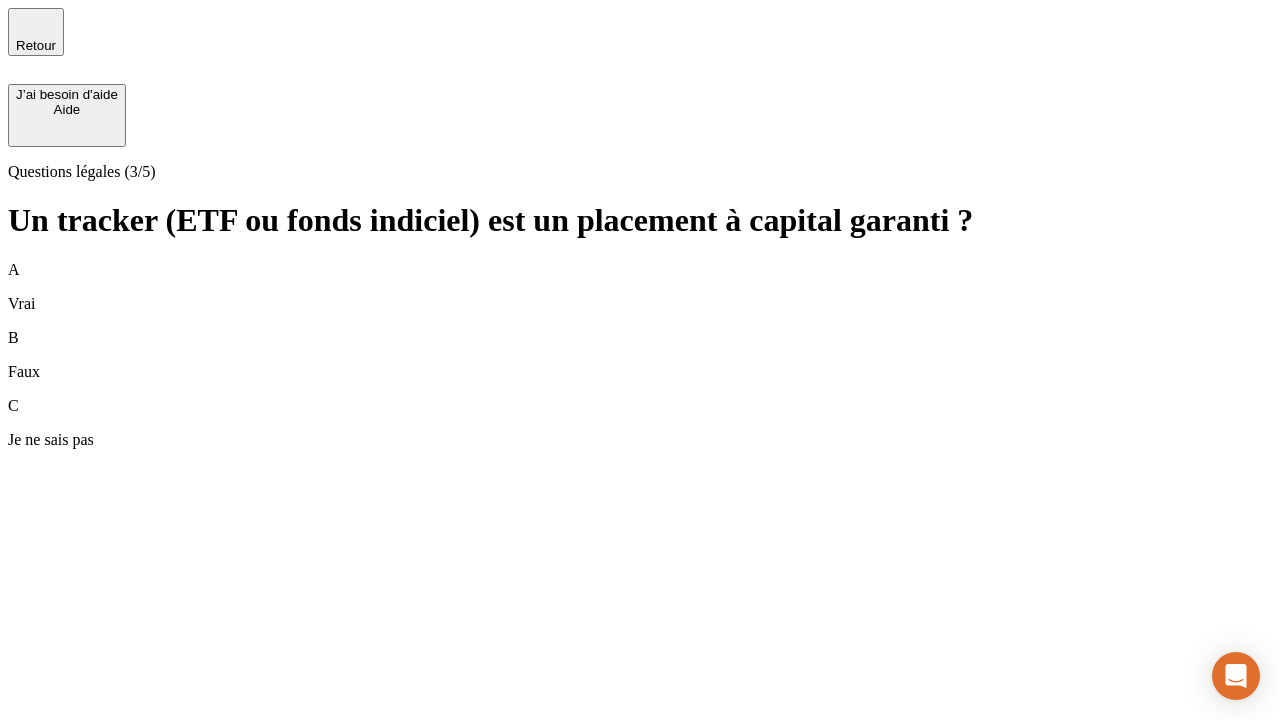 click on "B Faux" at bounding box center (640, 355) 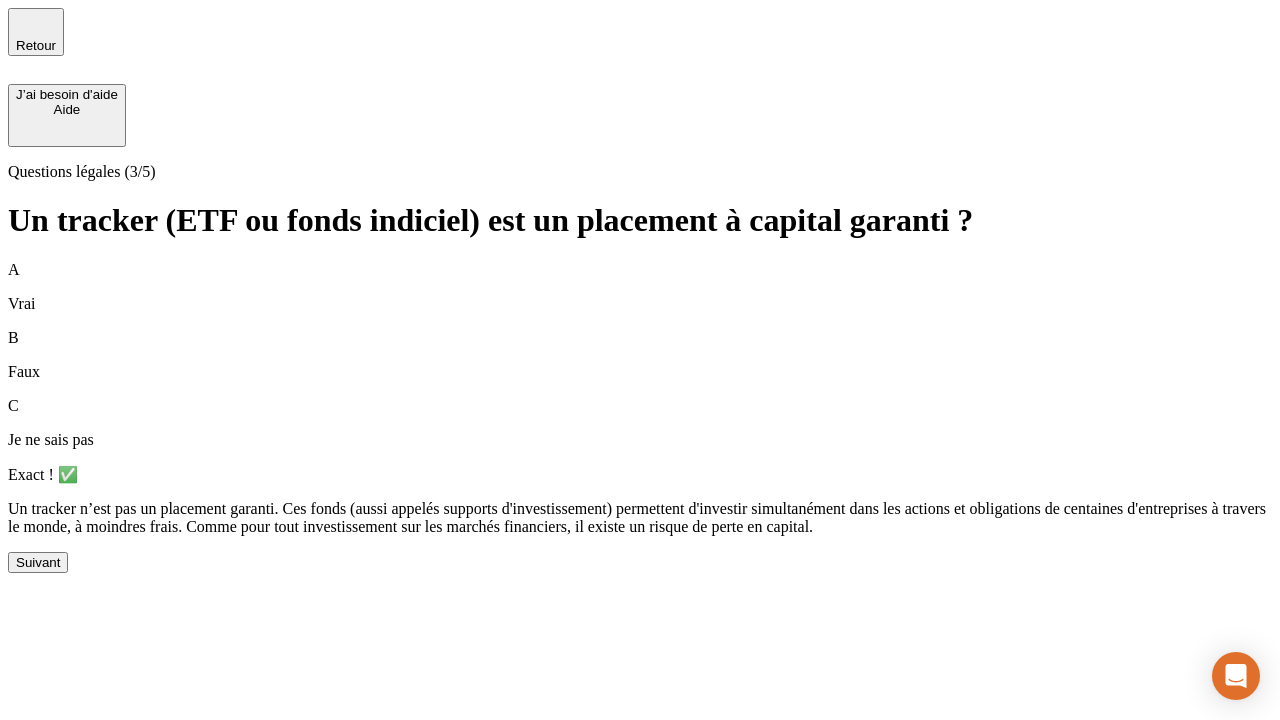 click on "Suivant" at bounding box center [38, 562] 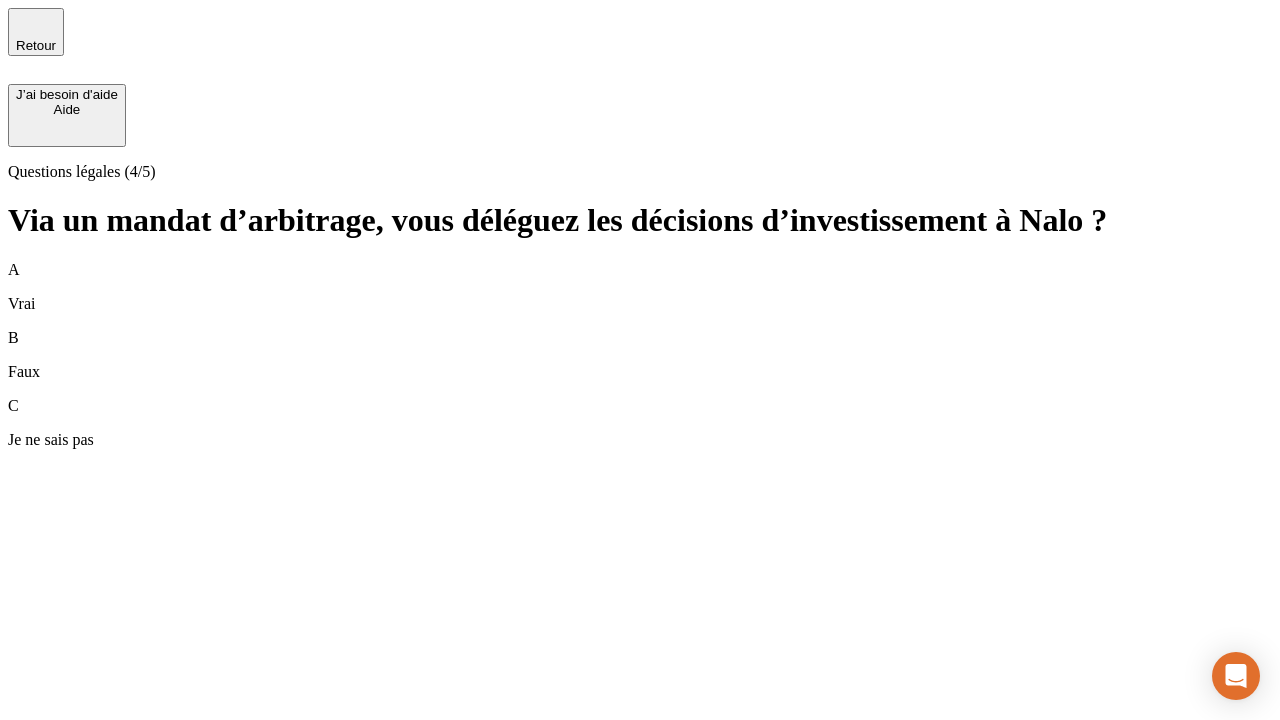 click on "A Vrai" at bounding box center (640, 287) 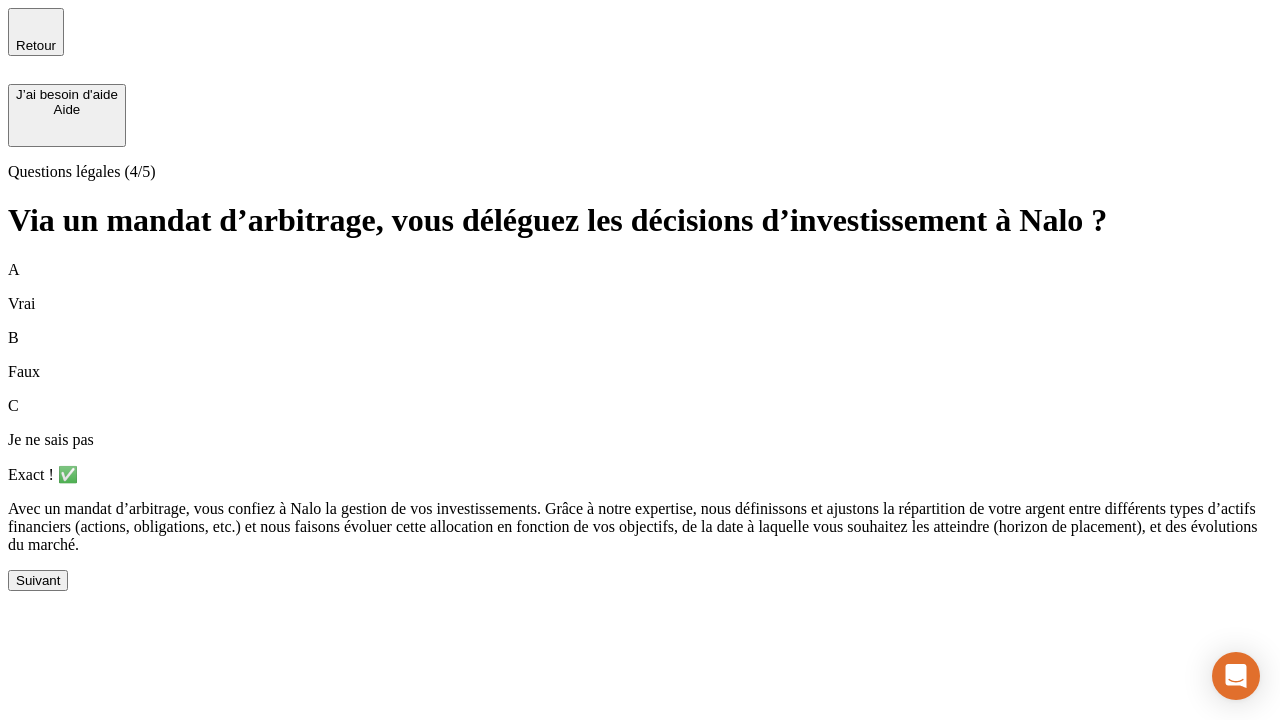click on "Suivant" at bounding box center [38, 580] 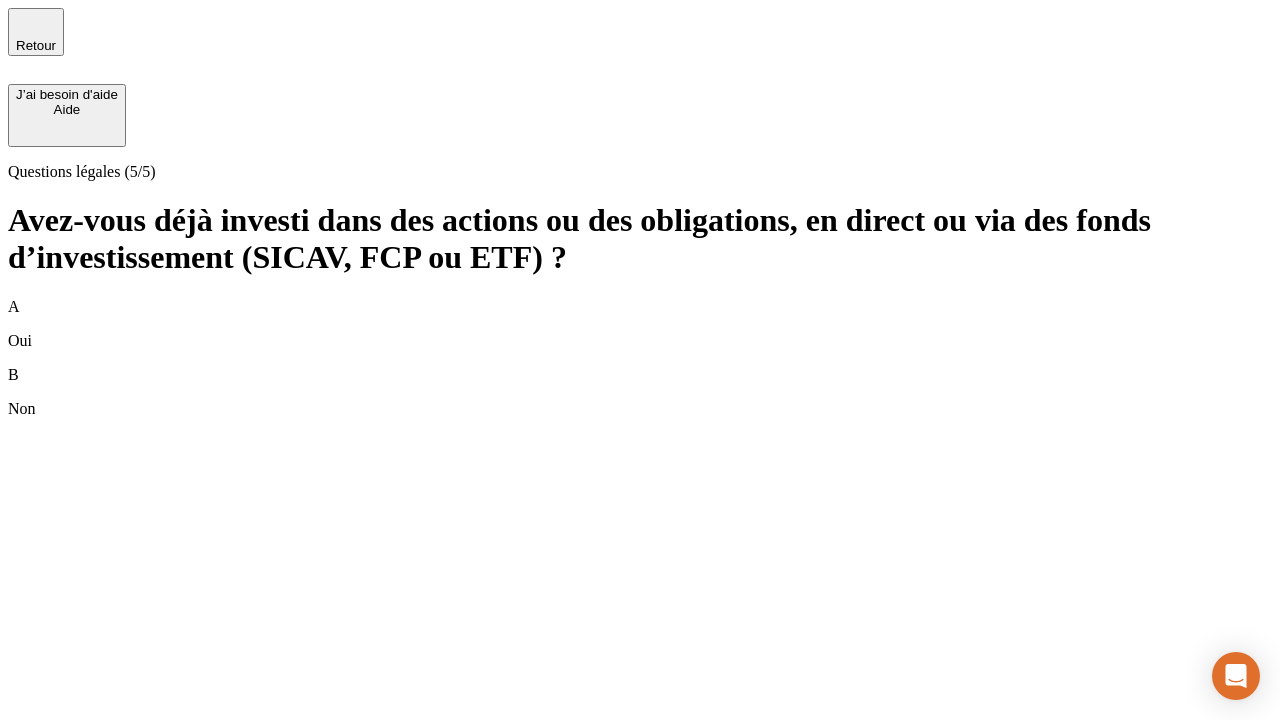 click on "B Non" at bounding box center (640, 392) 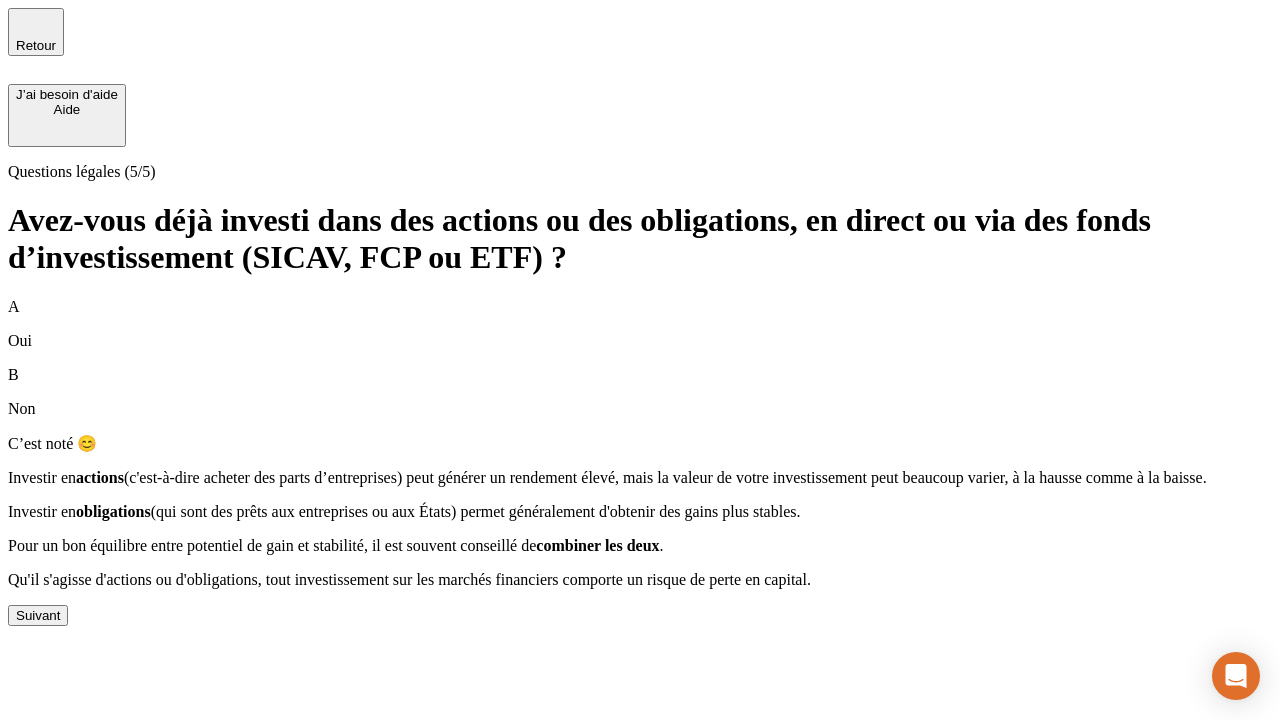 click on "Suivant" at bounding box center (38, 615) 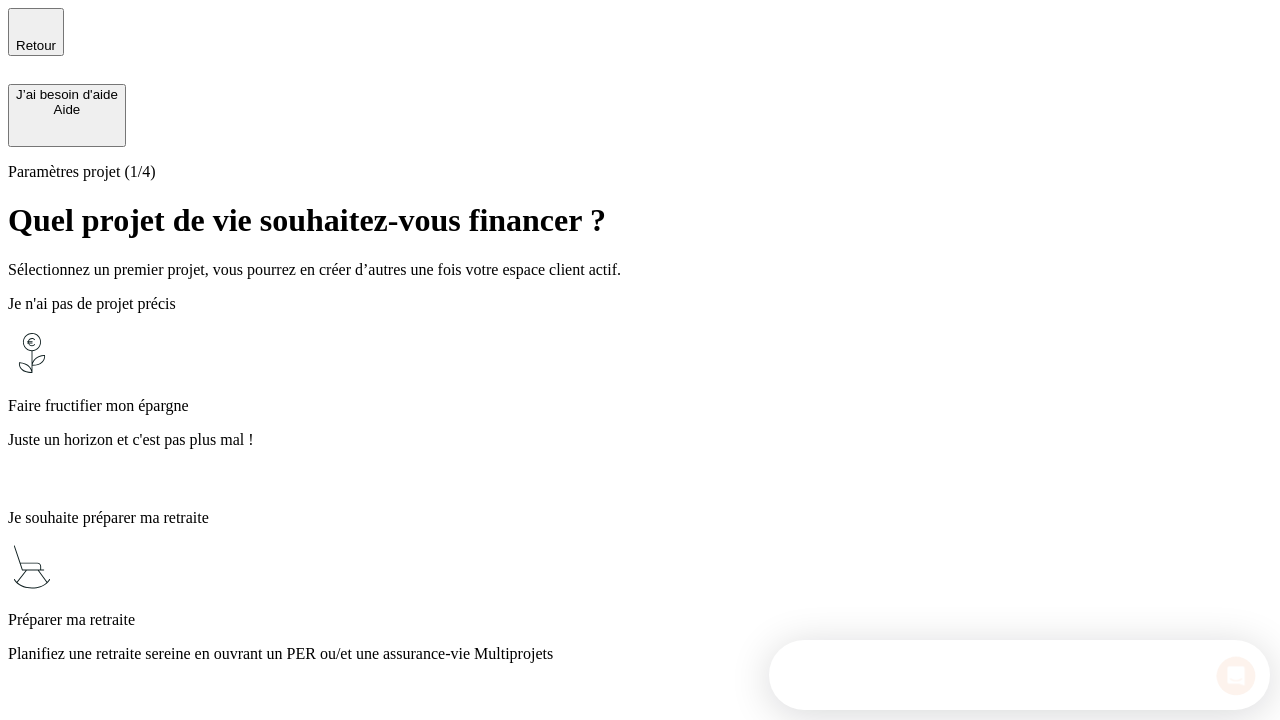 click on "Profitez des avantages fiscaux de l’assurance-vie" at bounding box center [640, 1410] 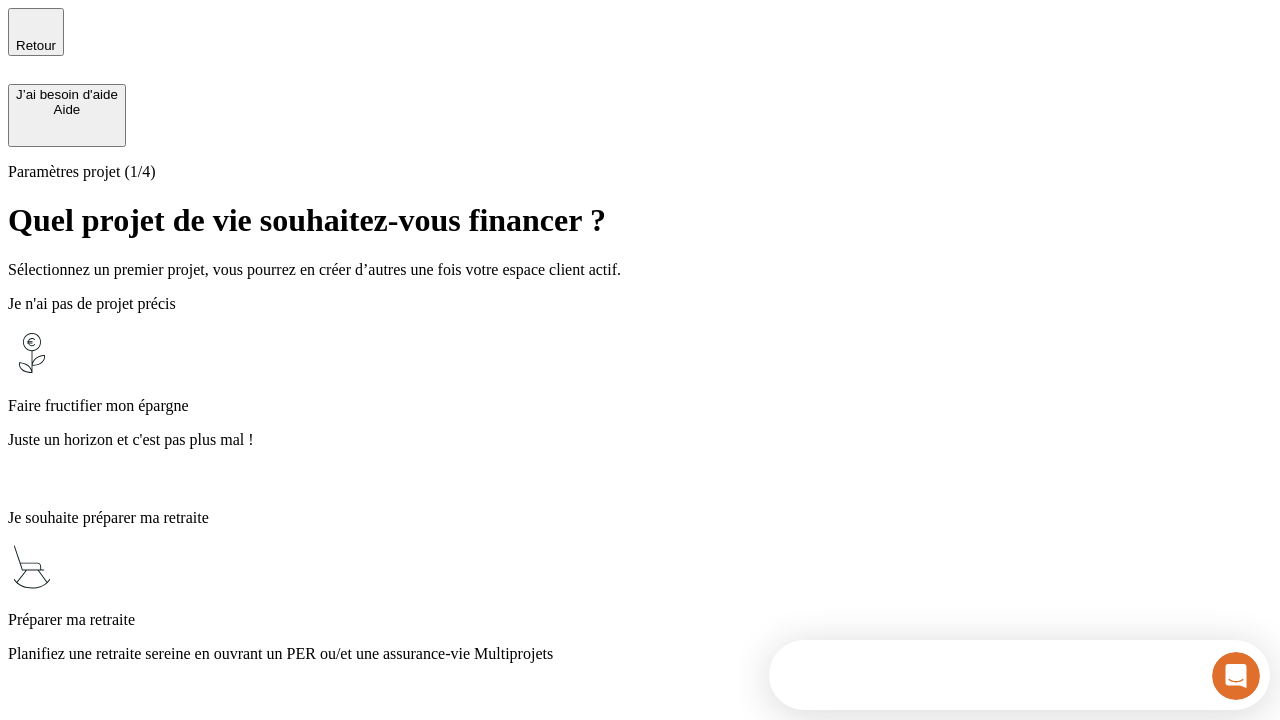 scroll, scrollTop: 713, scrollLeft: 0, axis: vertical 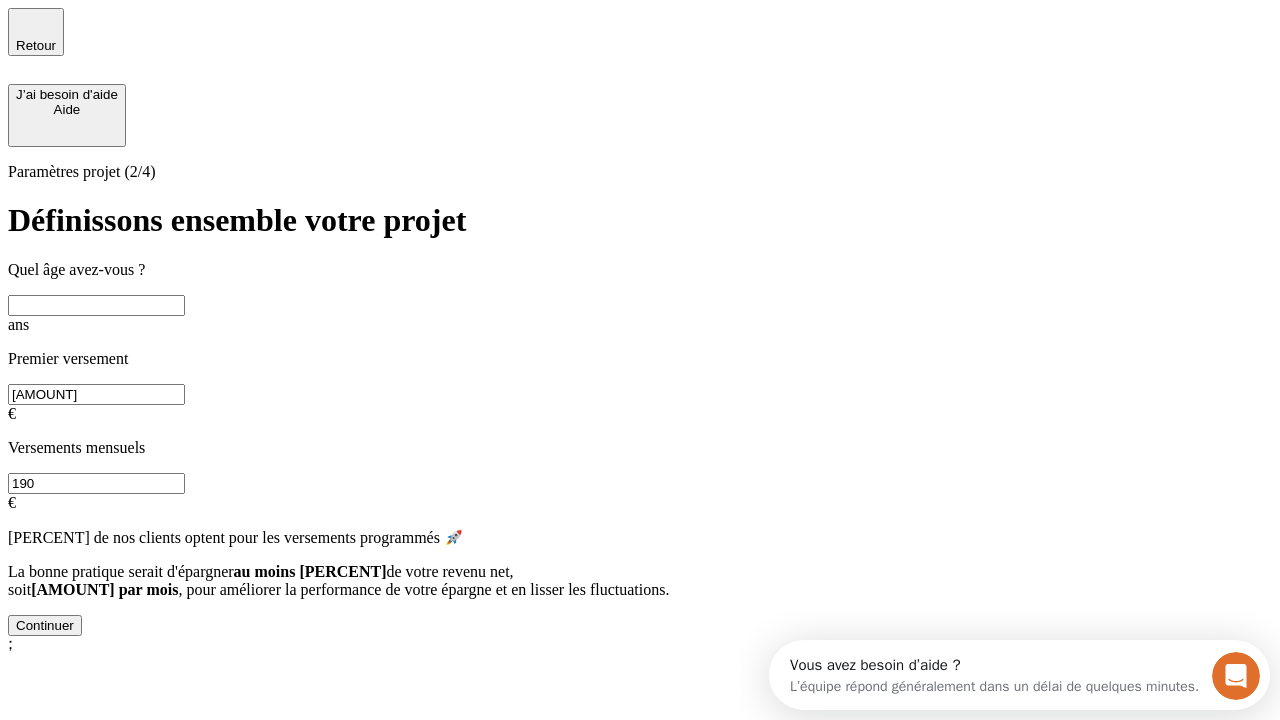 click at bounding box center (96, 305) 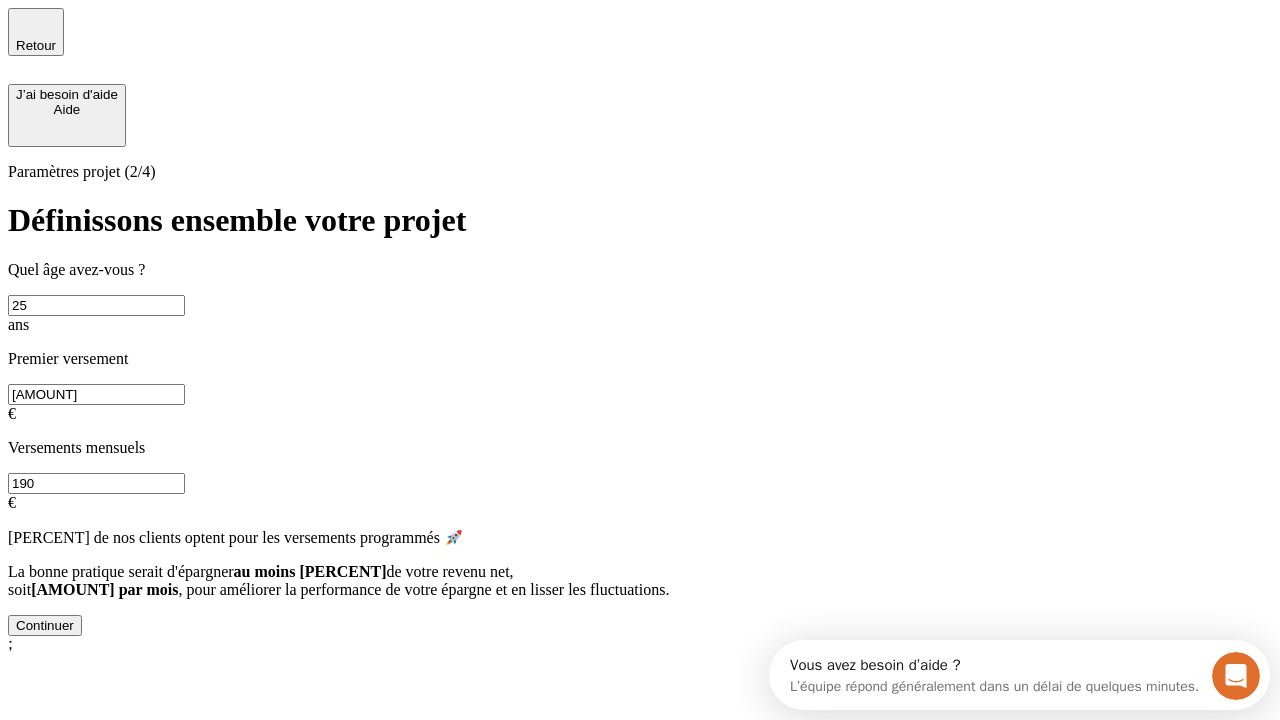 type on "25" 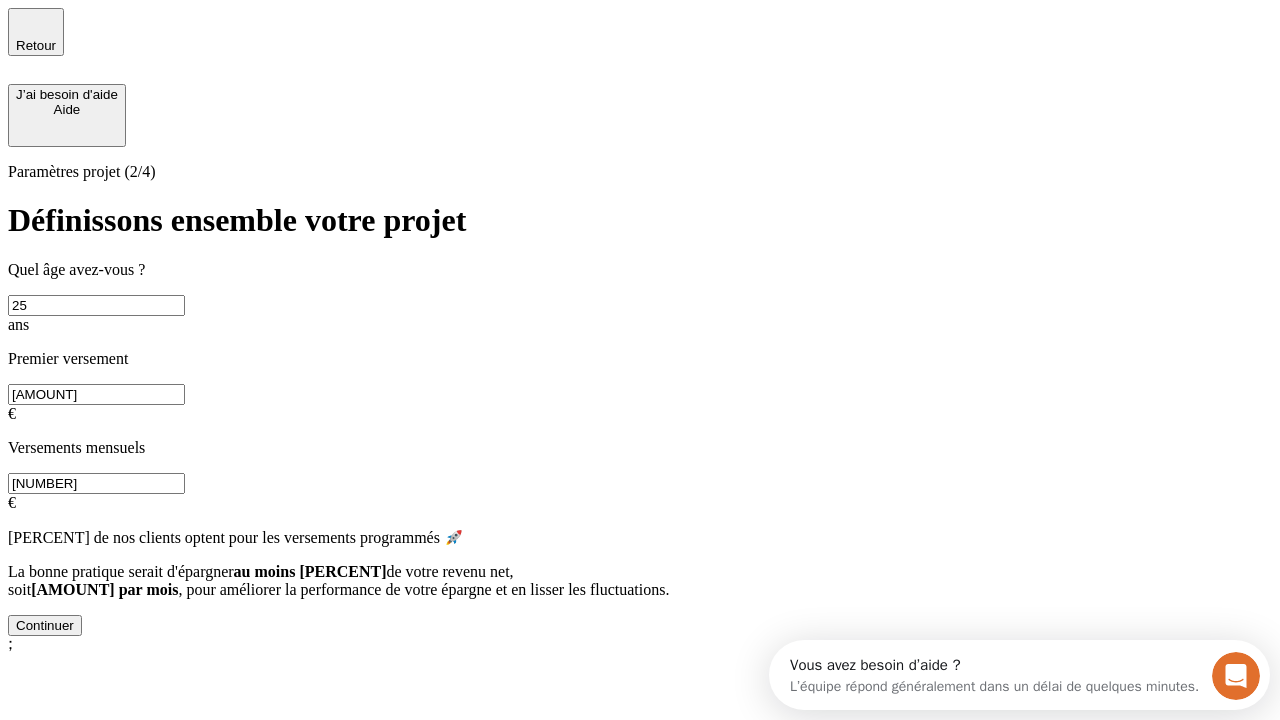 type on "[NUMBER]" 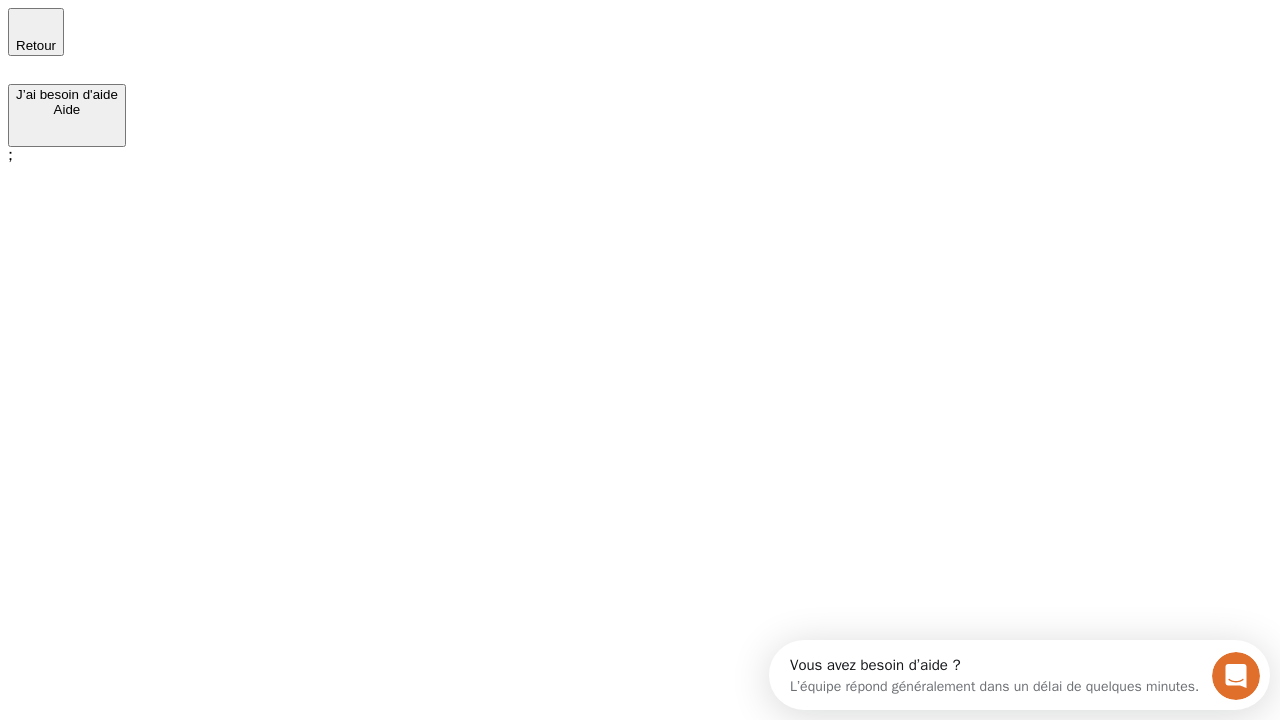 scroll, scrollTop: 0, scrollLeft: 0, axis: both 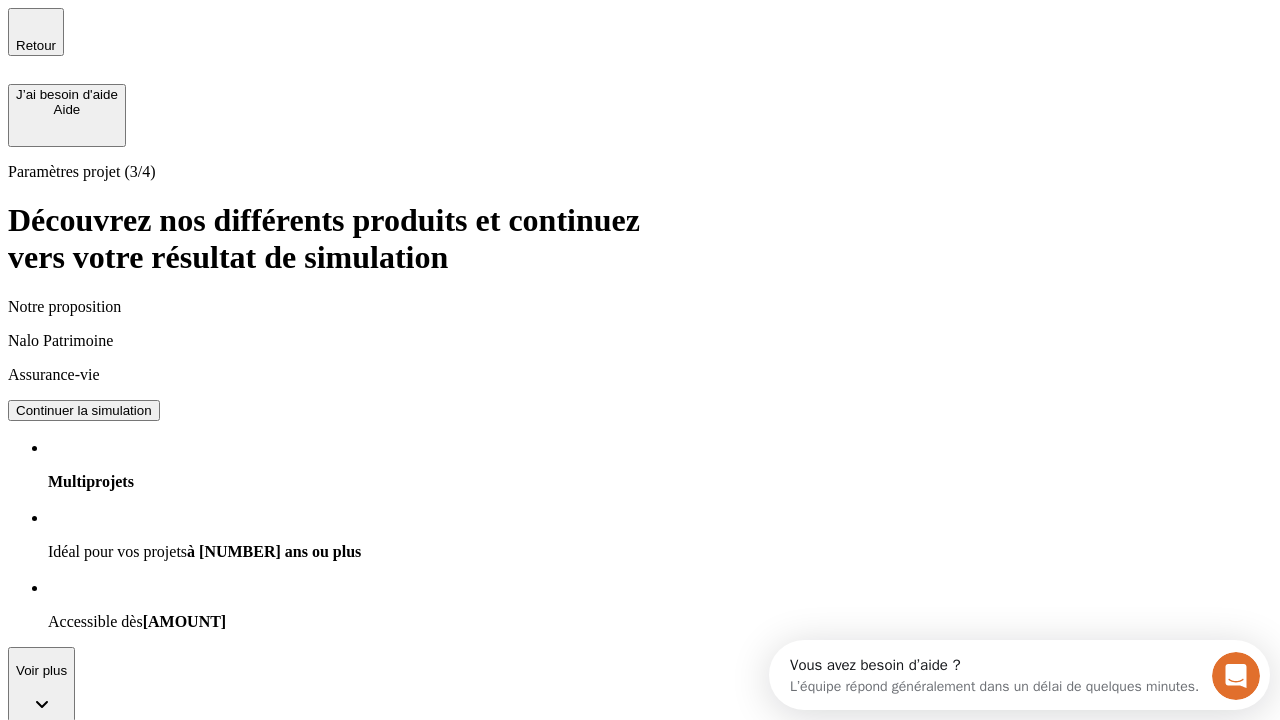 click on "Continuer la simulation" at bounding box center [84, 850] 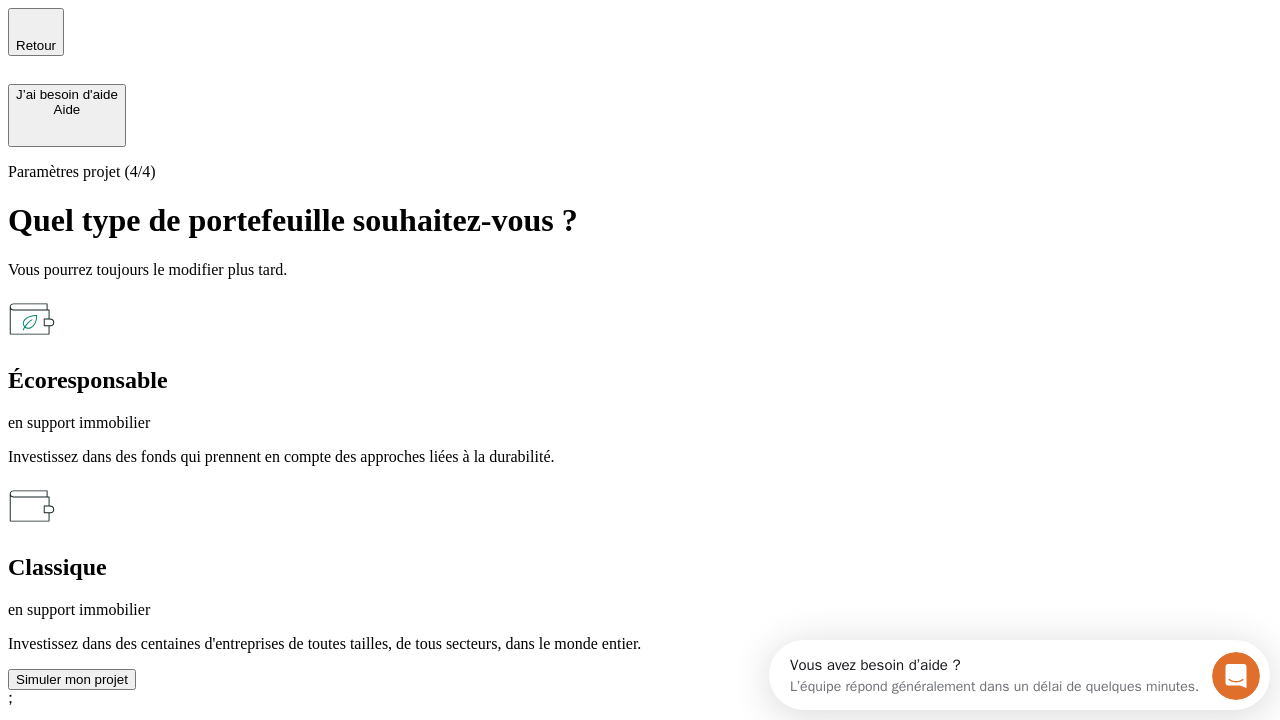 click on "en support immobilier" at bounding box center (640, 610) 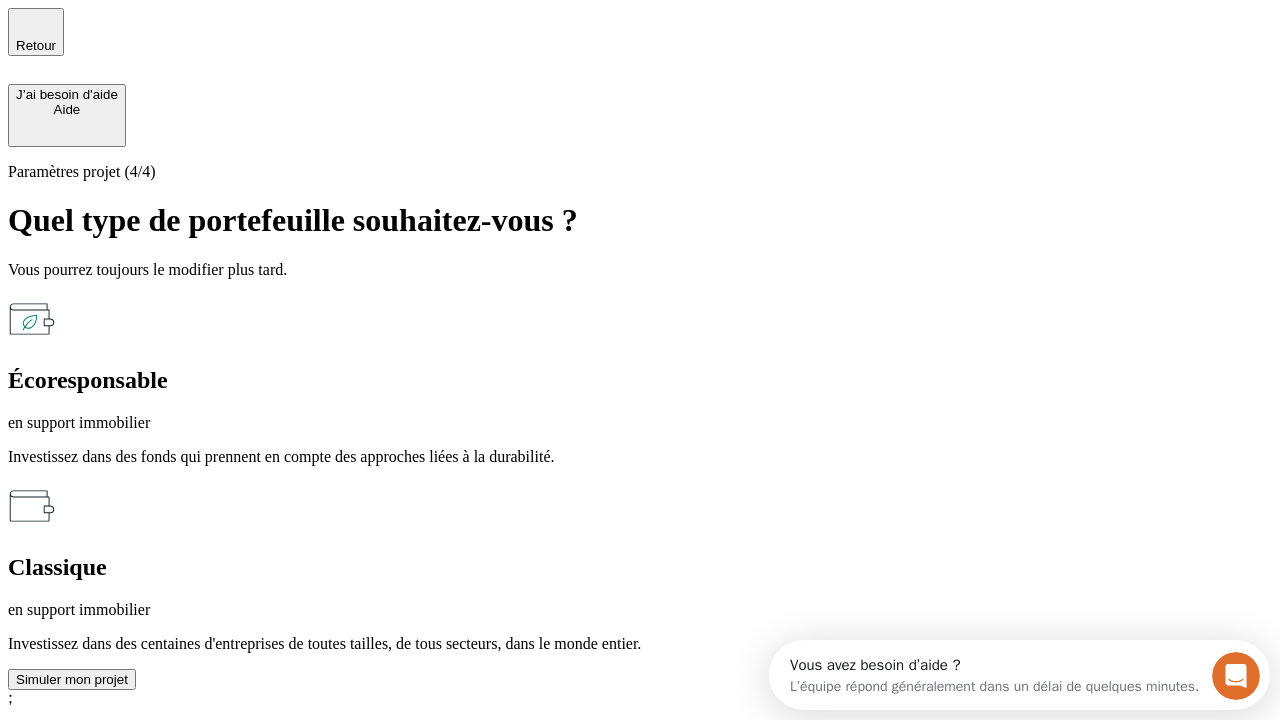 click on "Simuler mon projet" at bounding box center [72, 679] 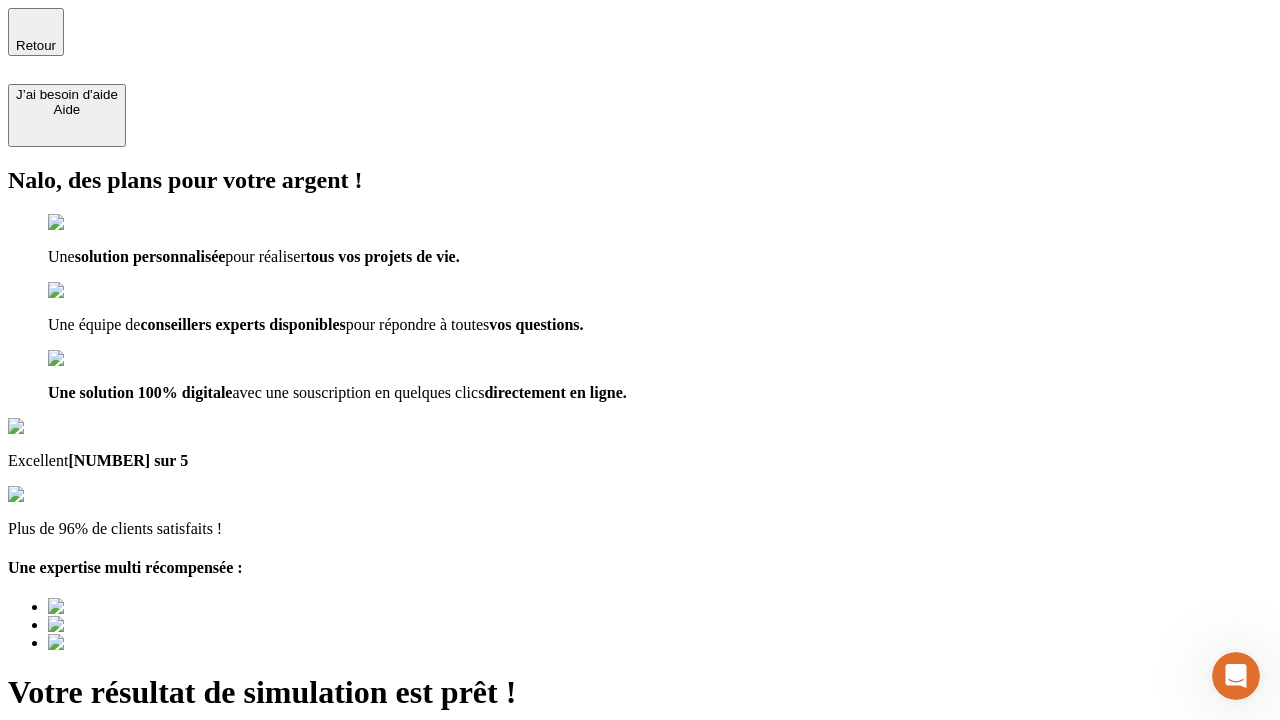 click on "Découvrir ma simulation" at bounding box center [87, 797] 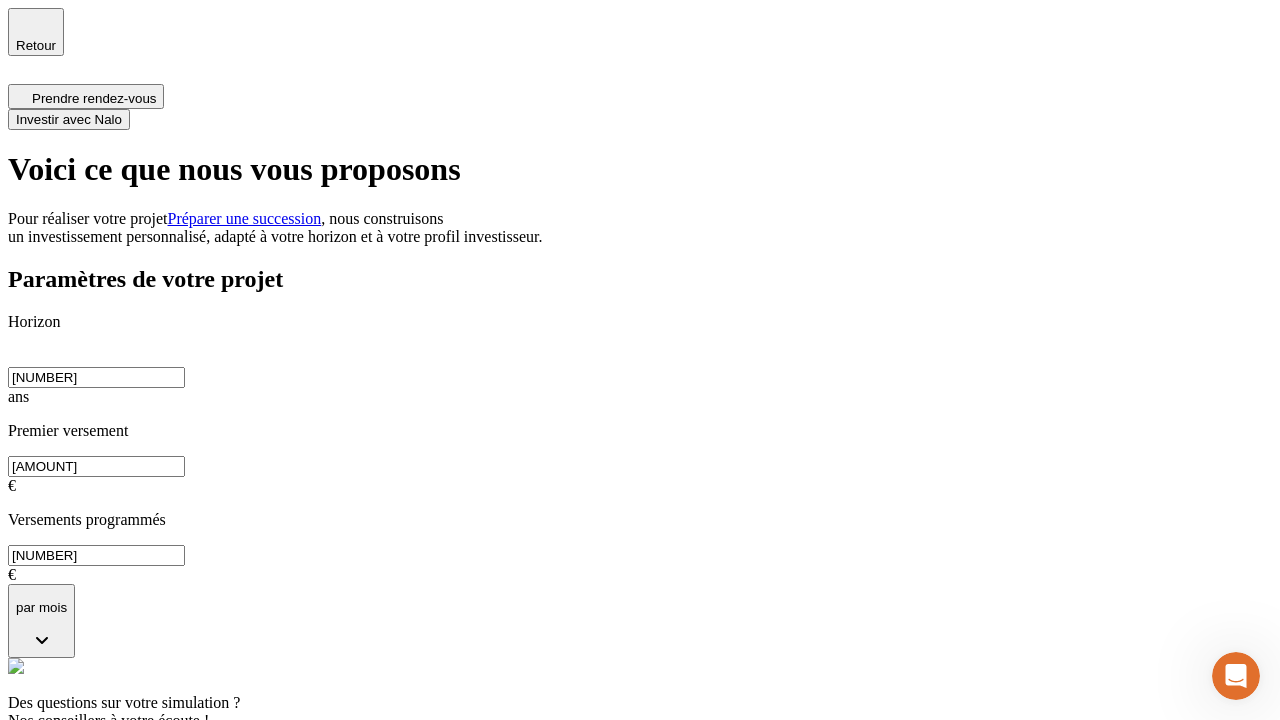 click on "Investir avec Nalo" at bounding box center [69, 119] 